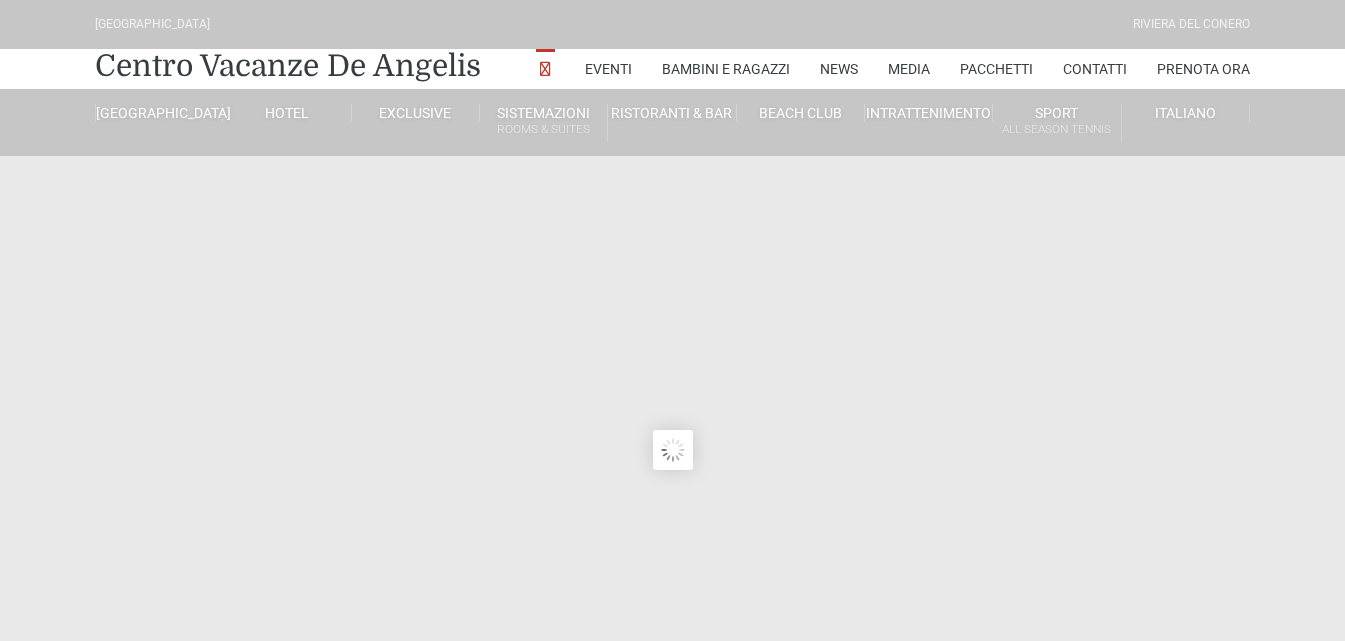 scroll, scrollTop: 0, scrollLeft: 0, axis: both 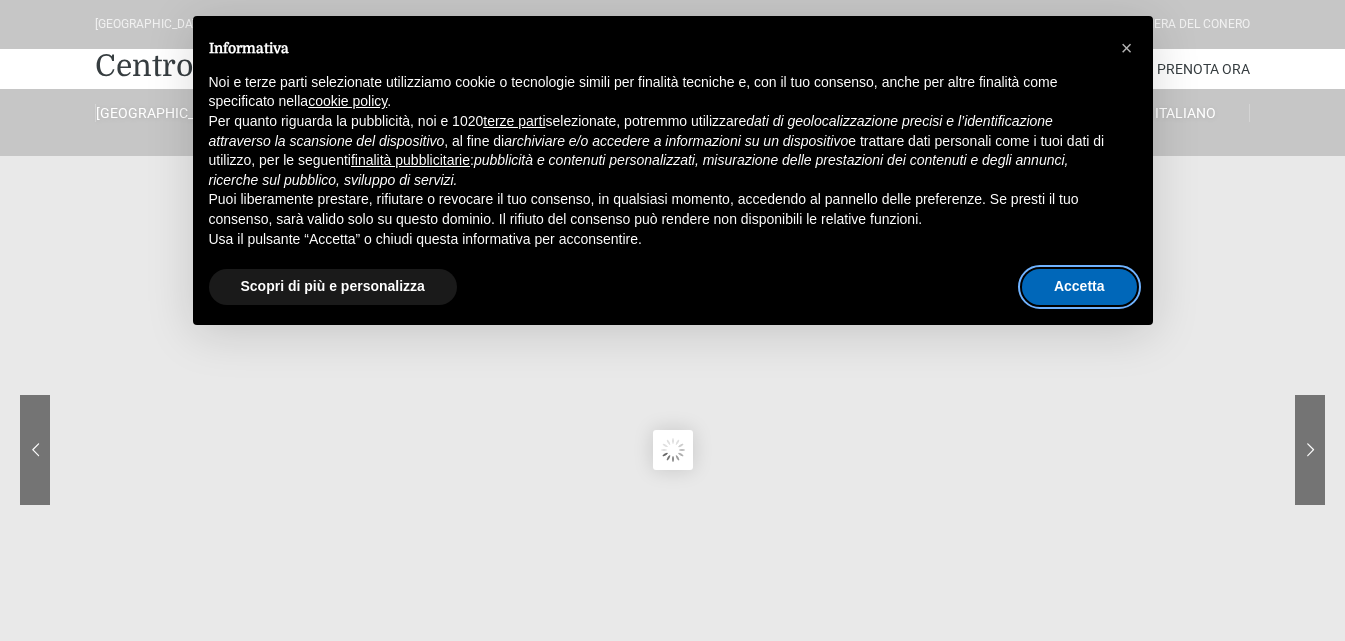 click on "Accetta" at bounding box center (1079, 287) 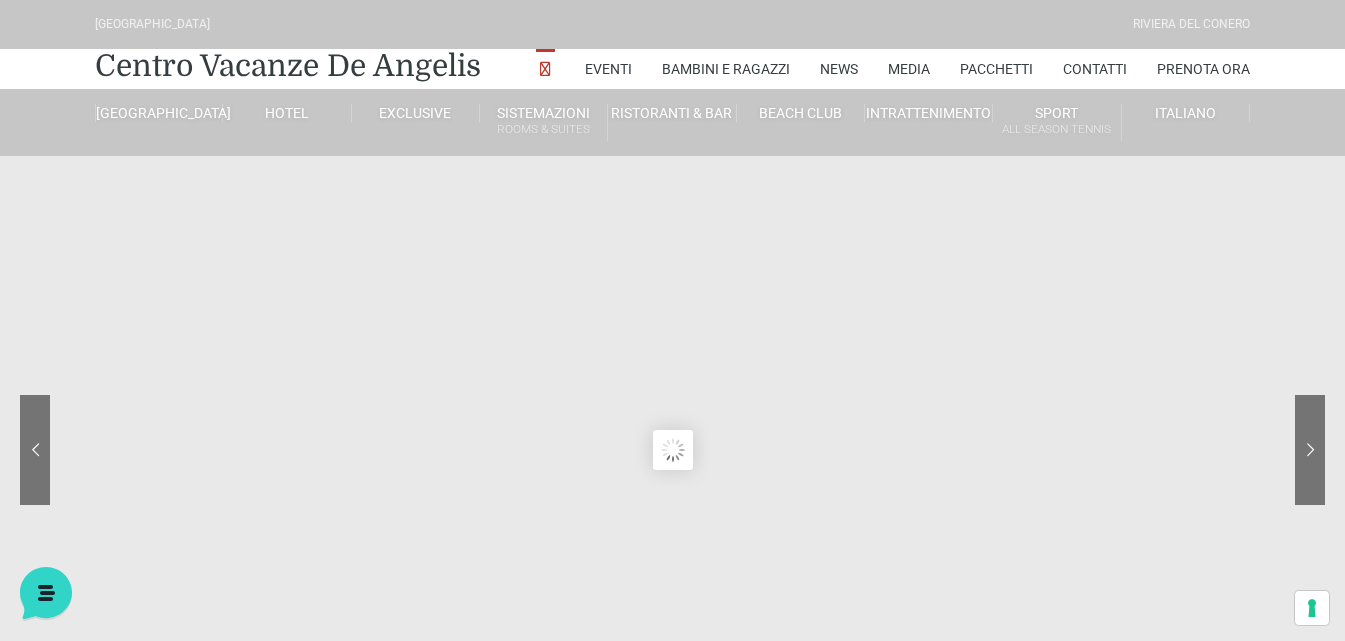 scroll, scrollTop: 0, scrollLeft: 0, axis: both 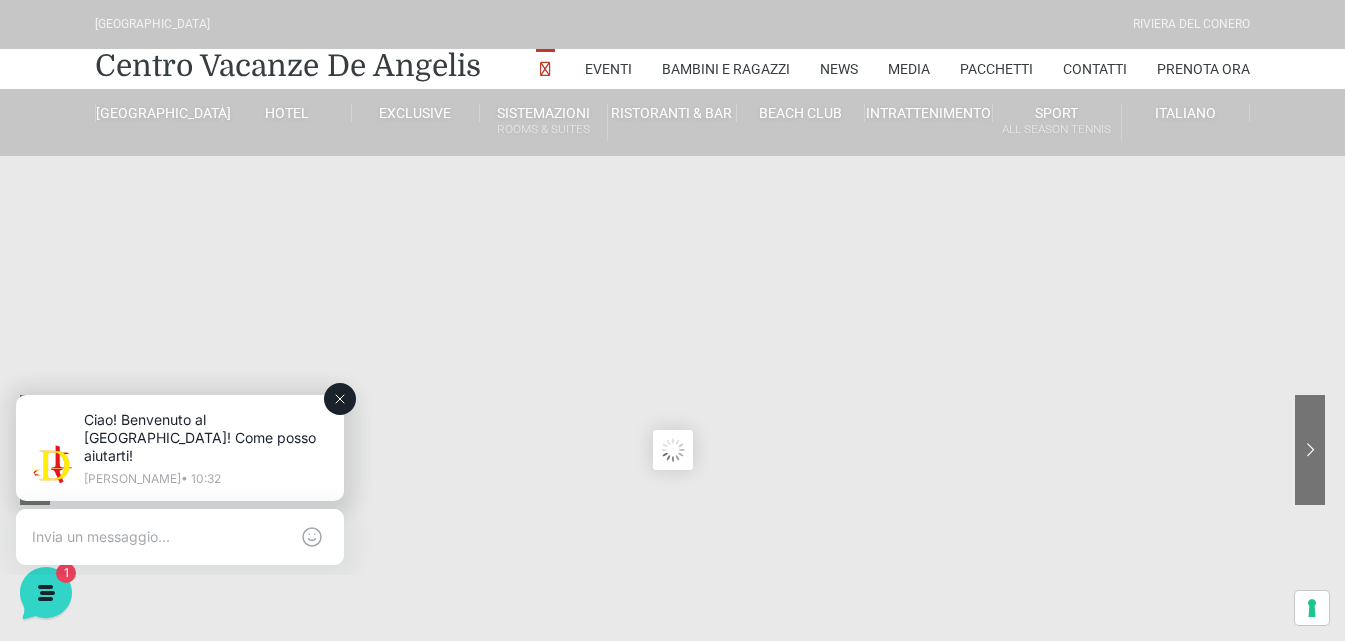 click on "Ciao! Benvenuto al [GEOGRAPHIC_DATA]! Come posso aiutarti!" at bounding box center (206, 438) 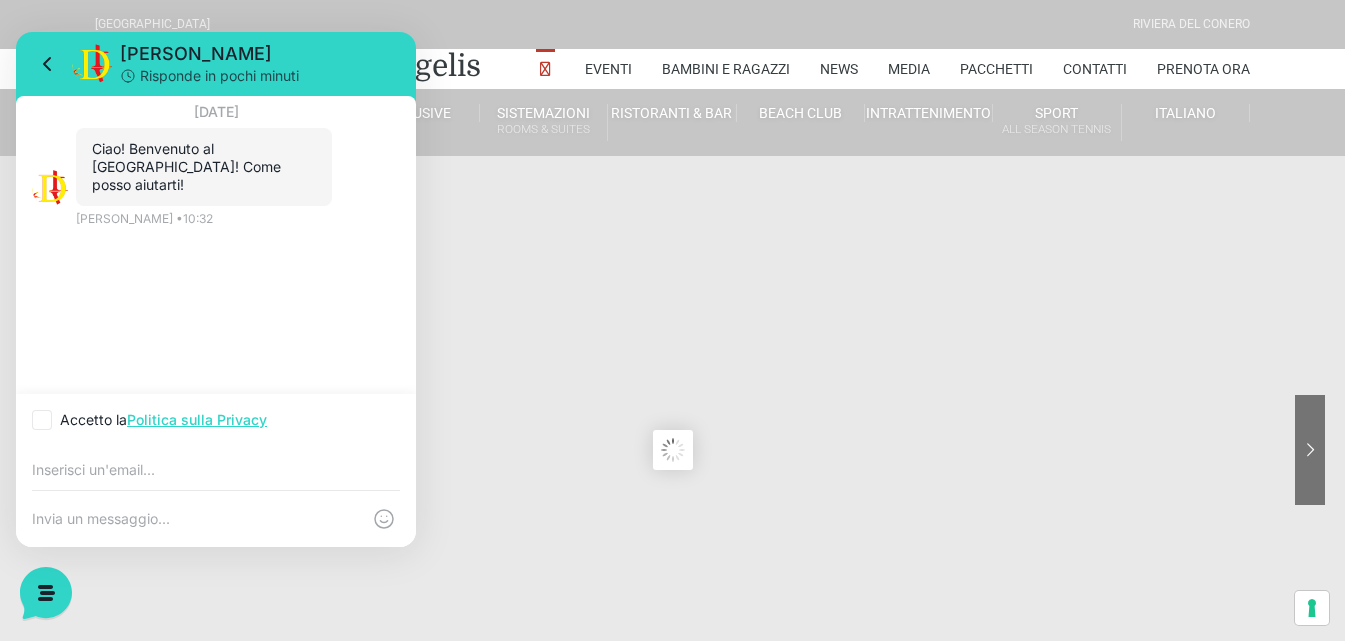 drag, startPoint x: 656, startPoint y: 275, endPoint x: 610, endPoint y: 277, distance: 46.043457 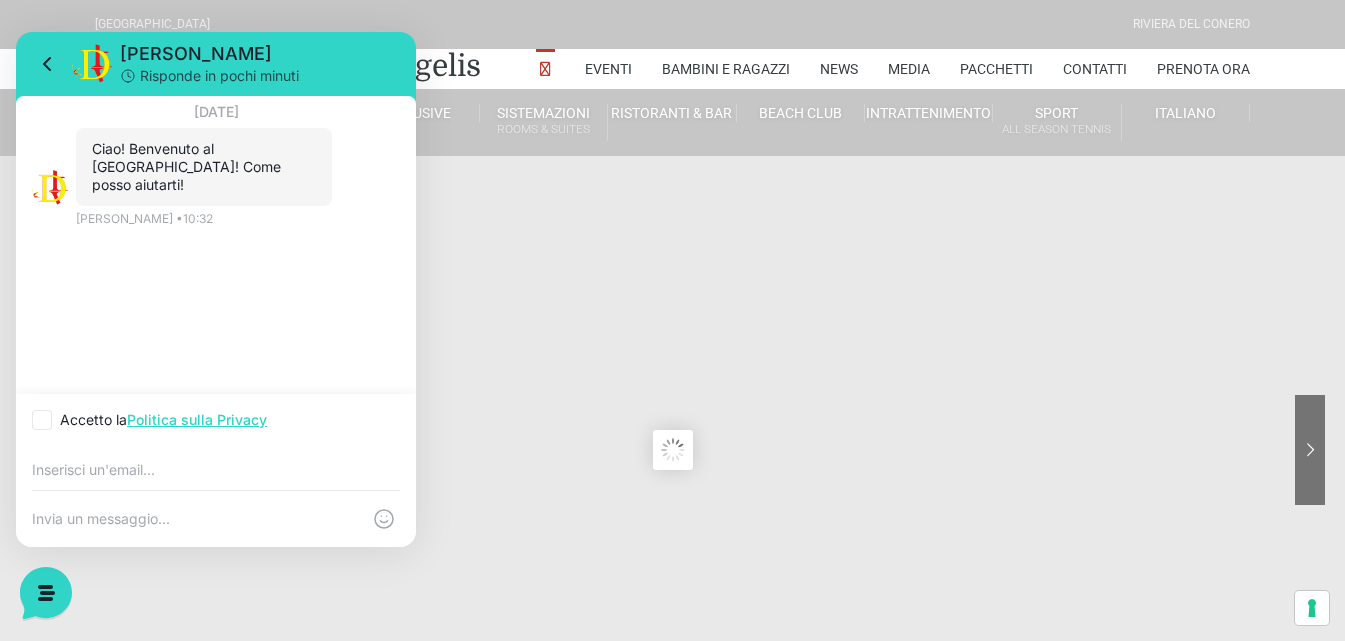 click 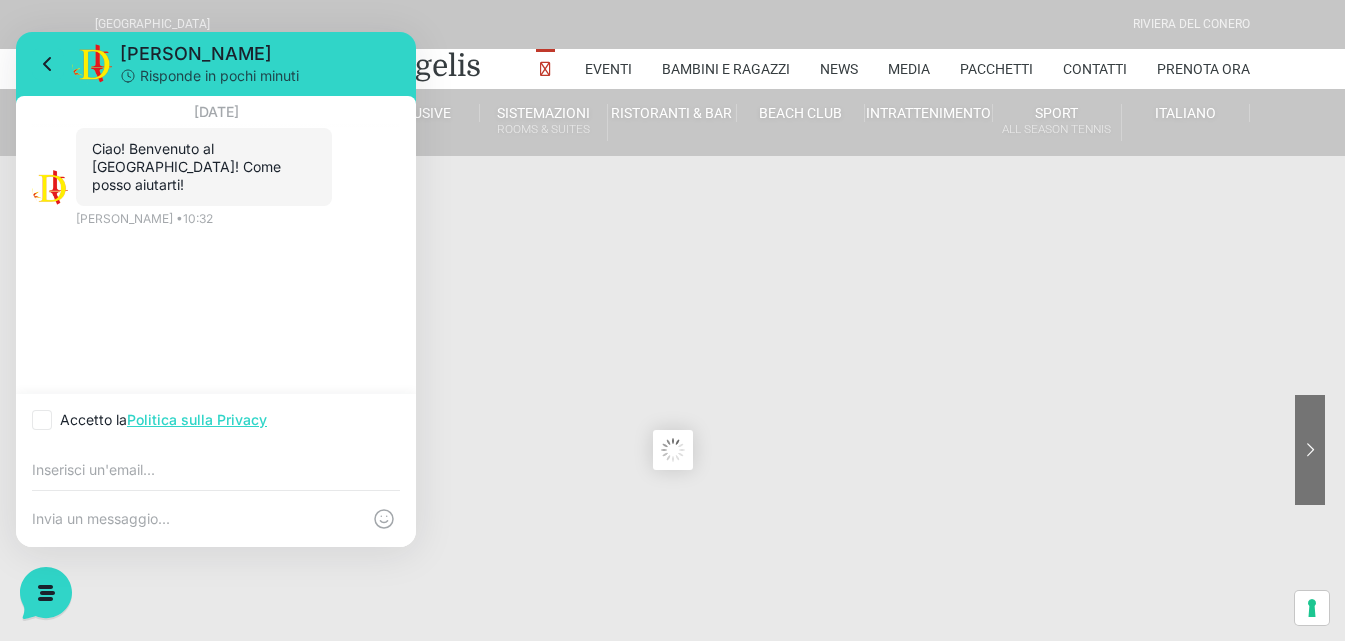 click 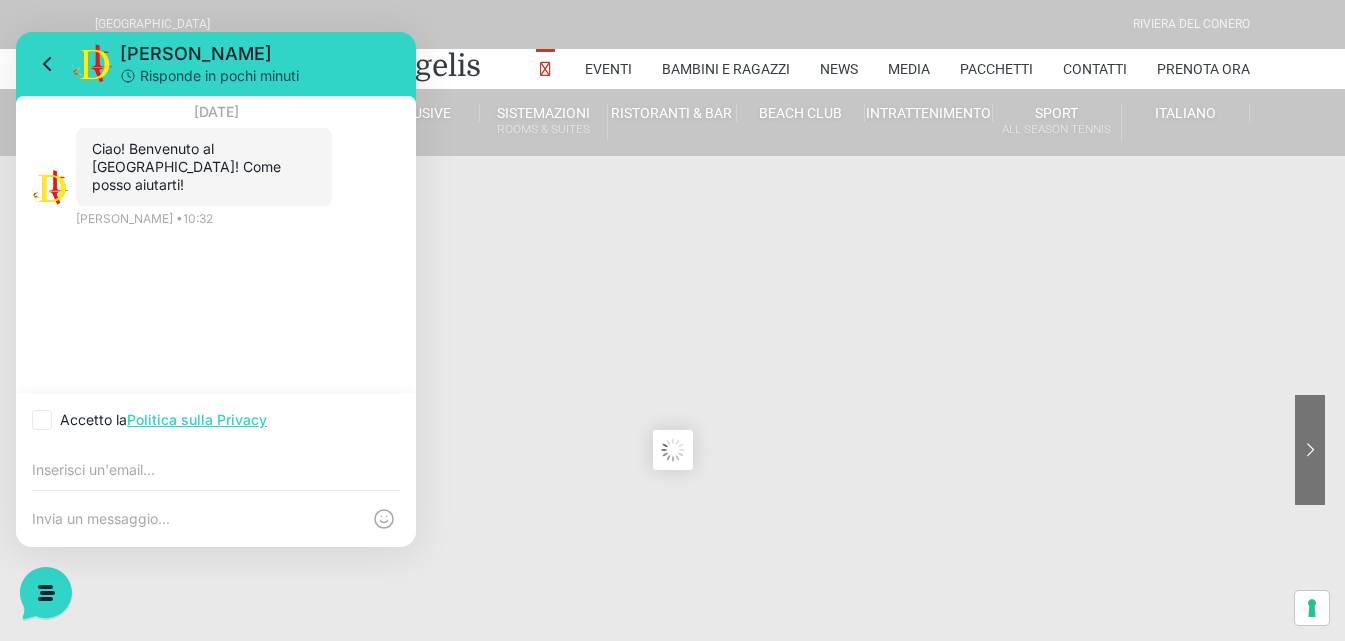 click 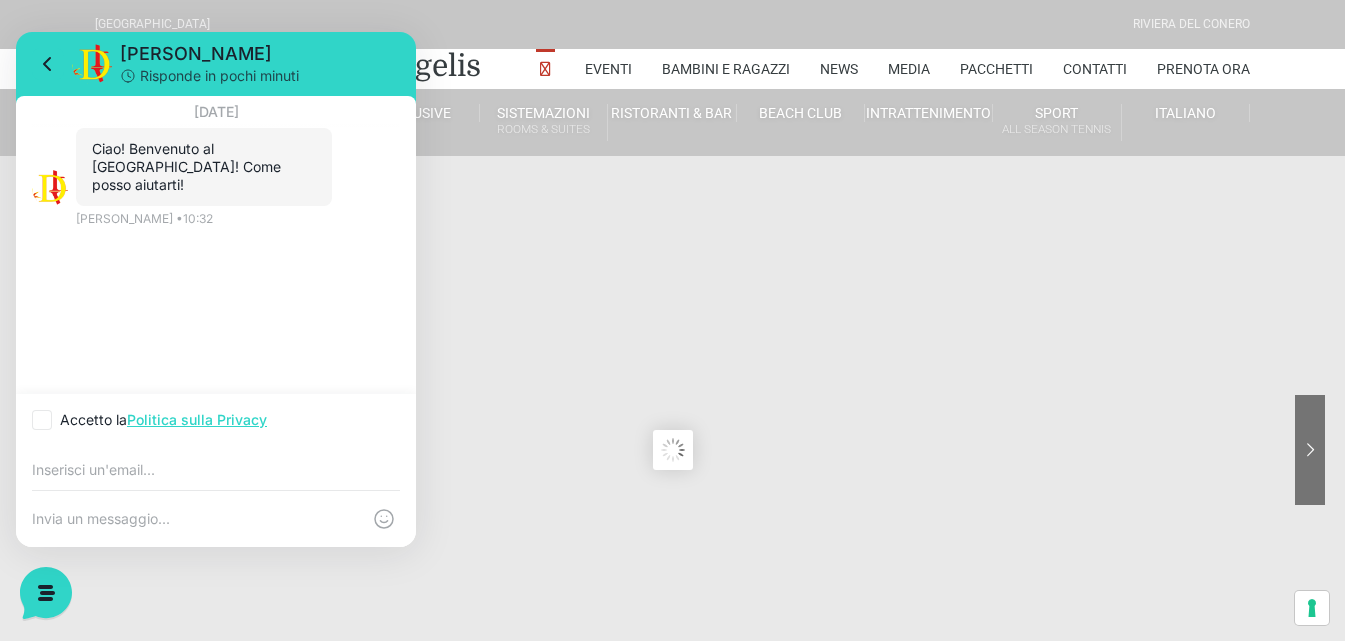drag, startPoint x: 437, startPoint y: 205, endPoint x: 426, endPoint y: 195, distance: 14.866069 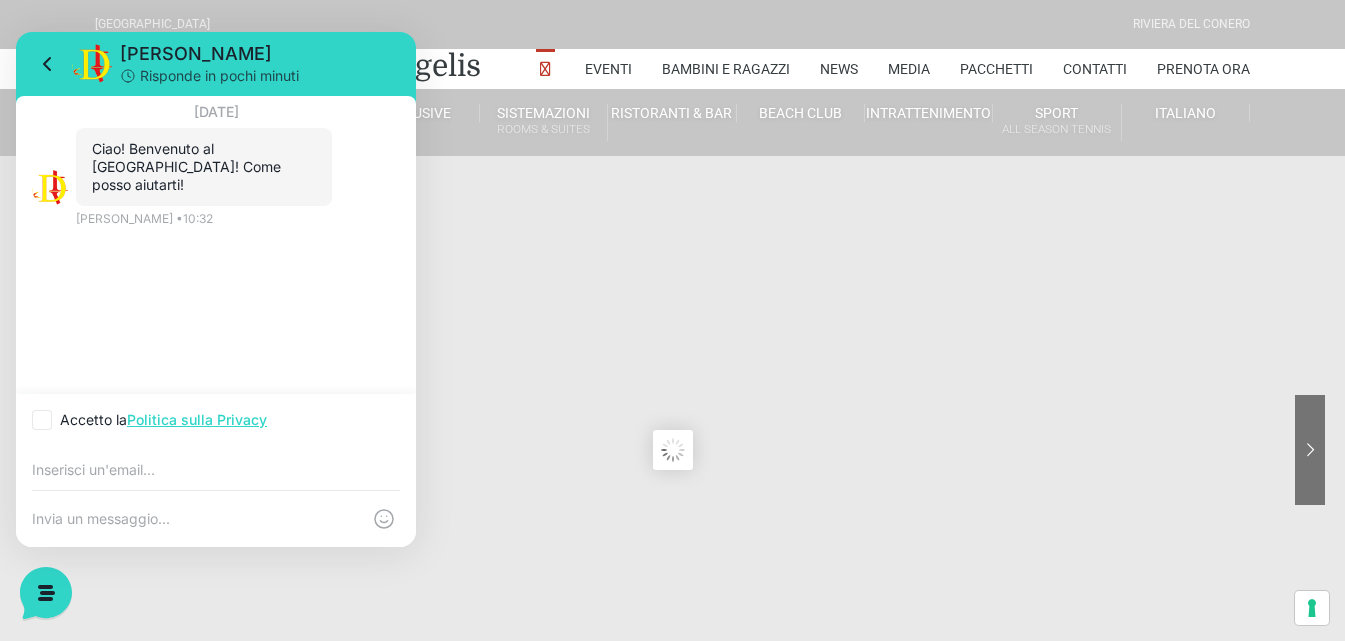click 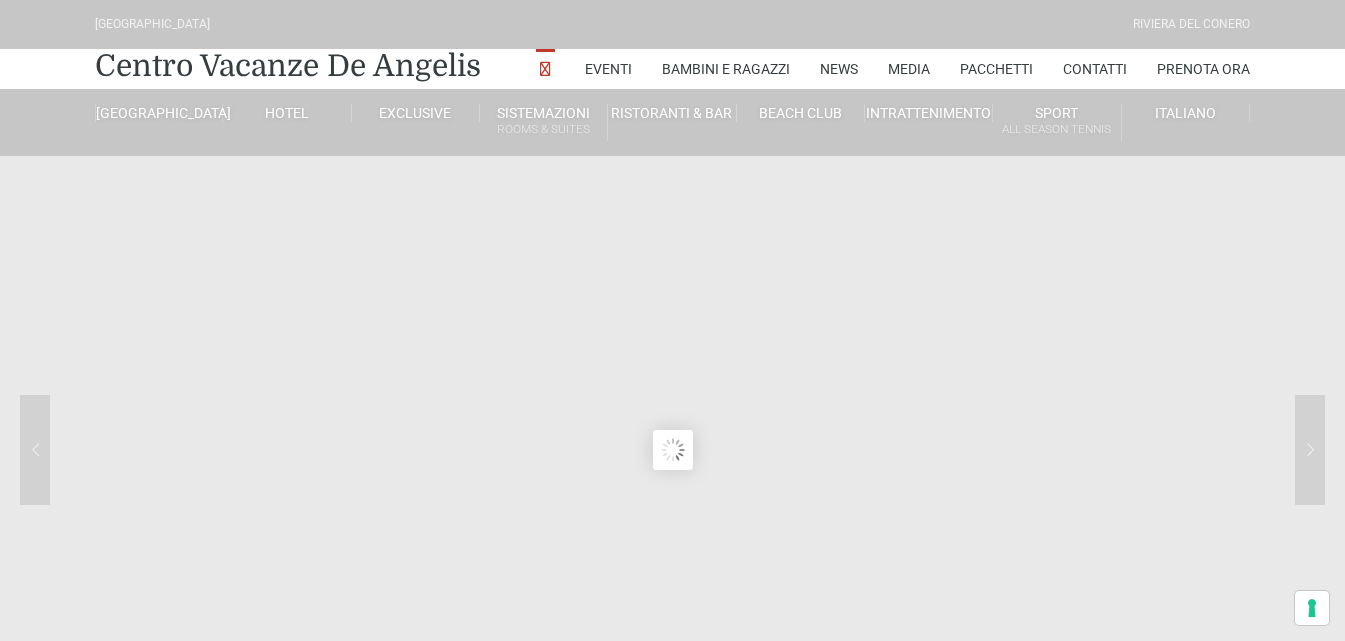 scroll, scrollTop: 0, scrollLeft: 0, axis: both 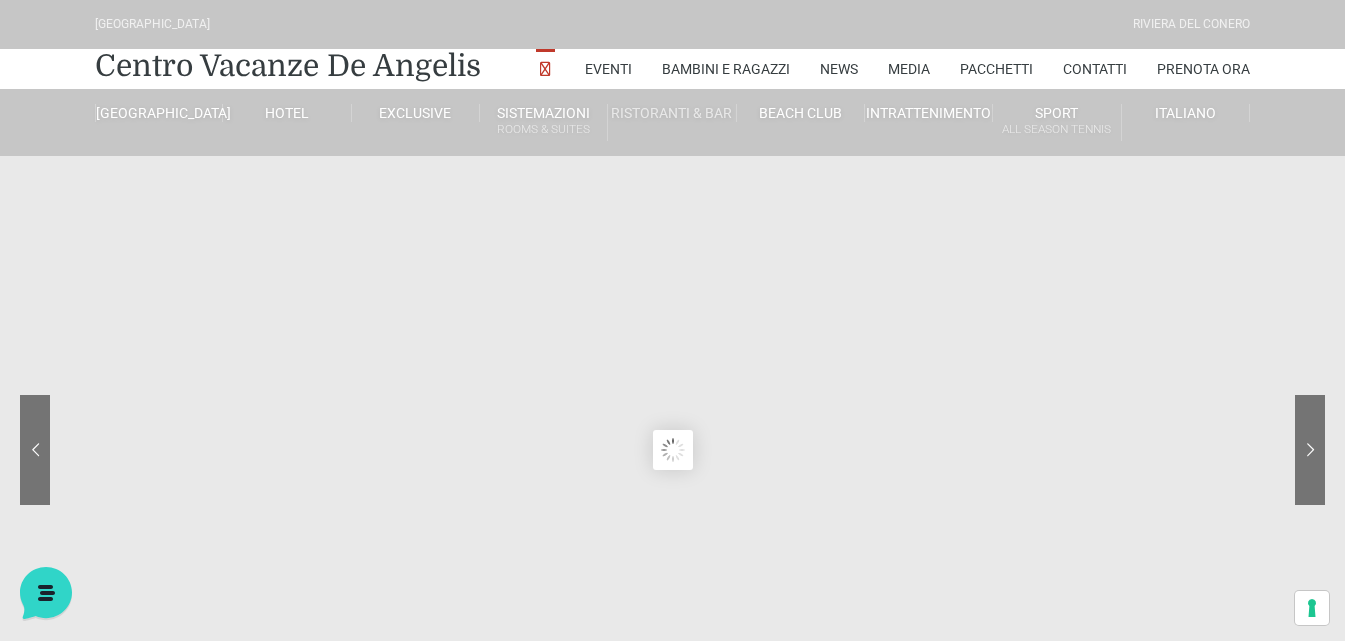 click on "Ristoranti & Bar" at bounding box center [672, 113] 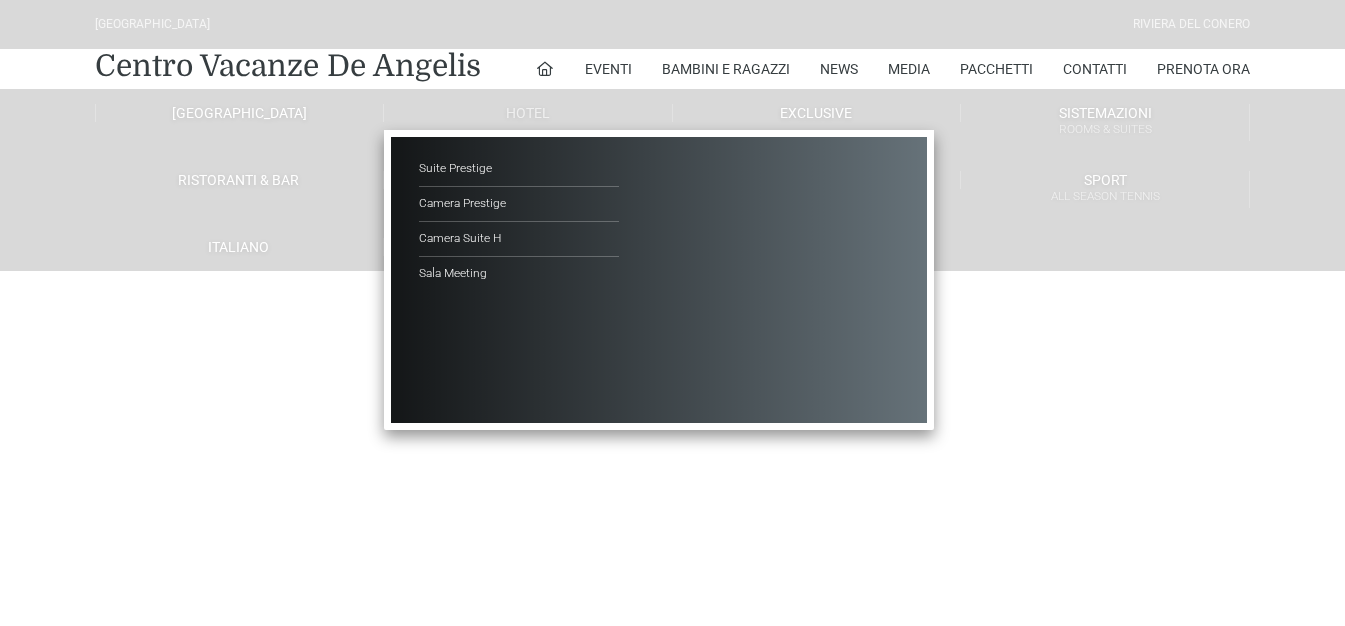 scroll, scrollTop: 0, scrollLeft: 0, axis: both 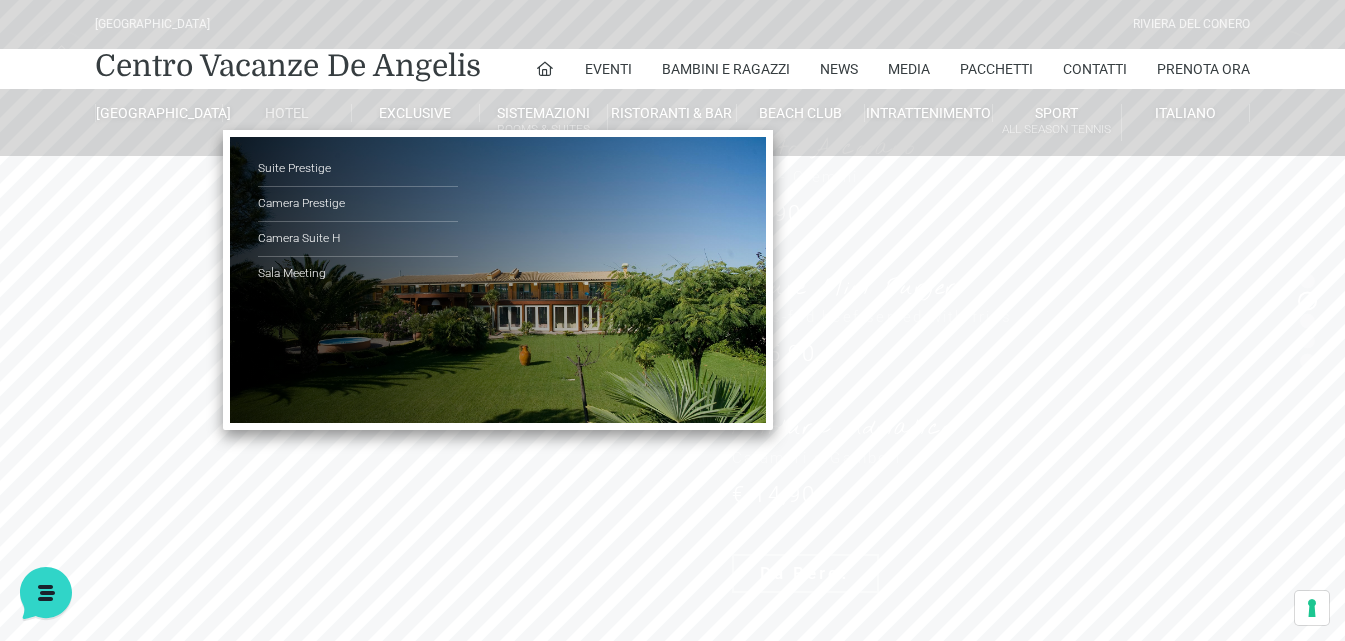 click on "Hotel" at bounding box center [287, 113] 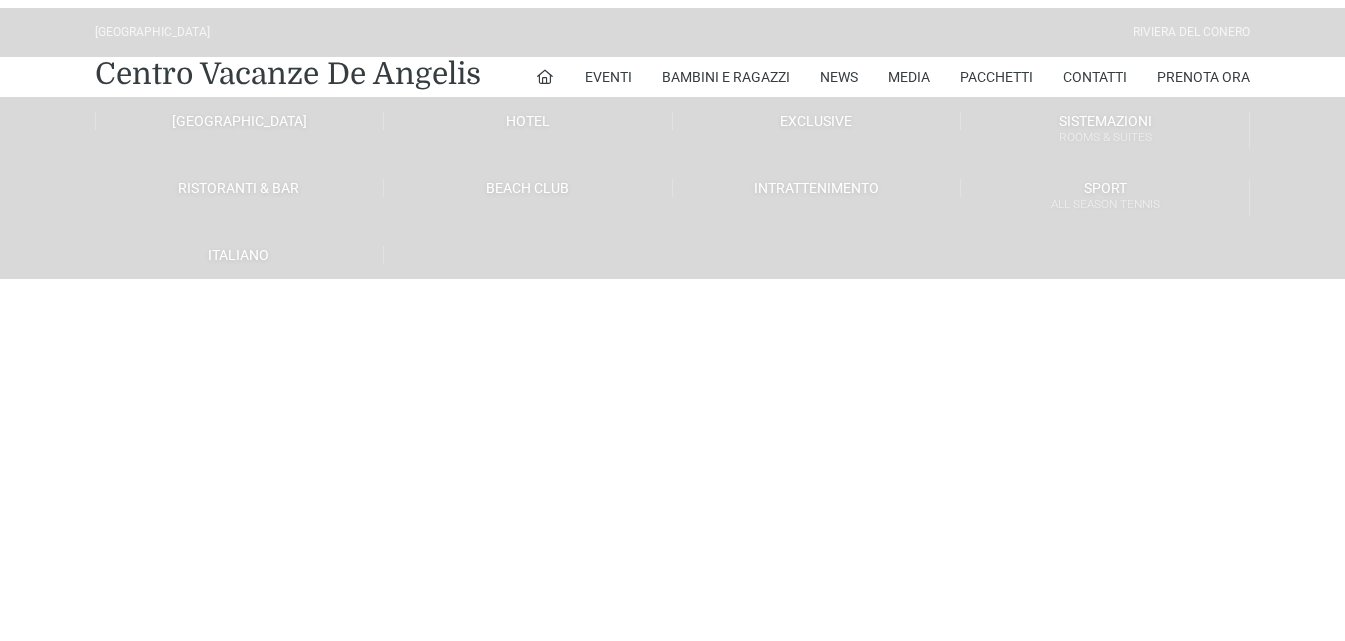 scroll, scrollTop: 0, scrollLeft: 0, axis: both 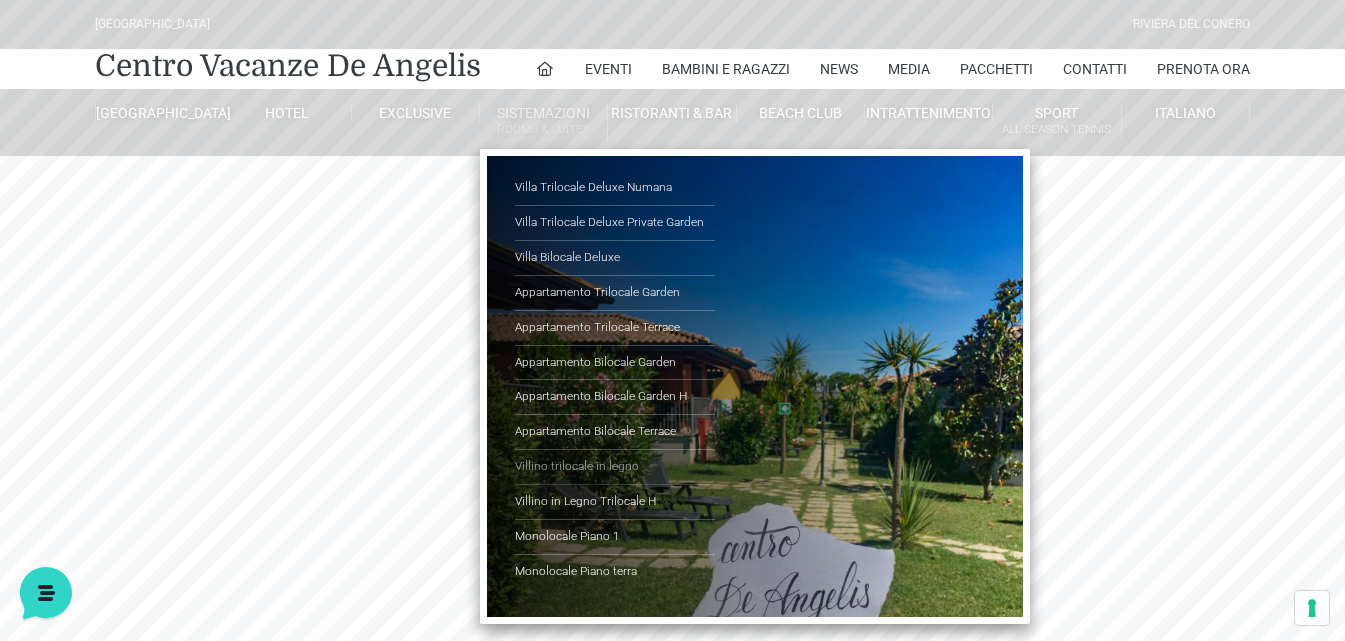 click on "Villino trilocale in legno" at bounding box center (615, 467) 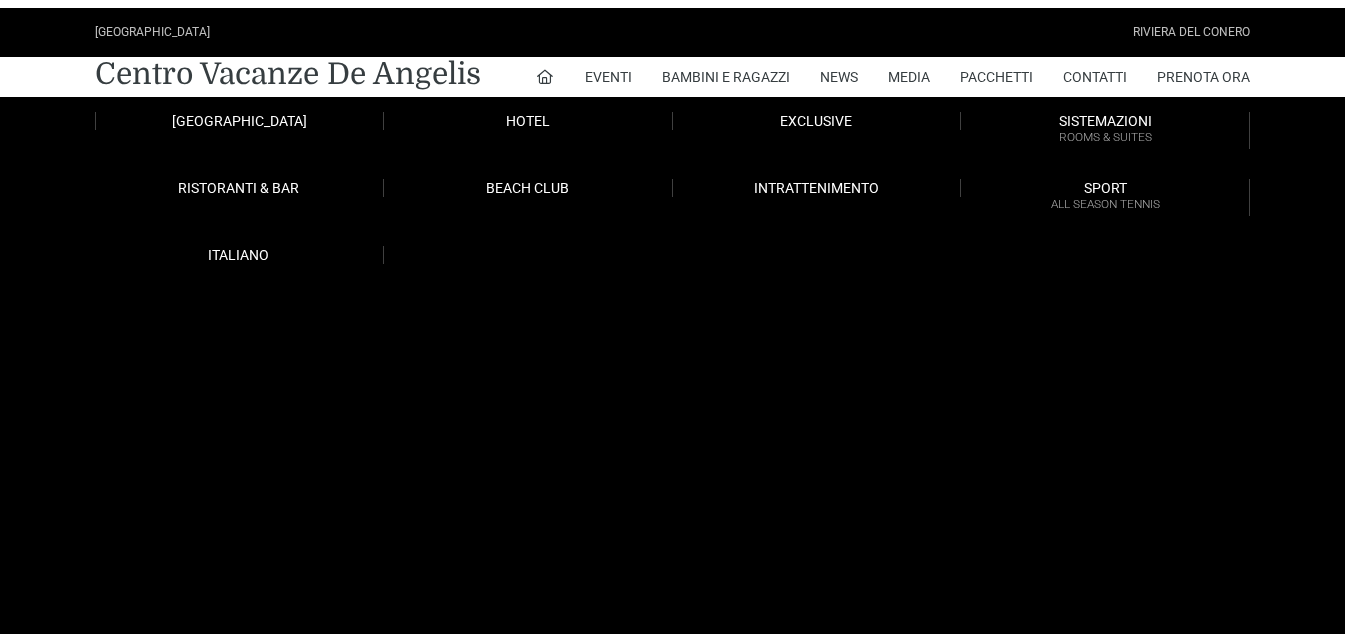 scroll, scrollTop: 0, scrollLeft: 0, axis: both 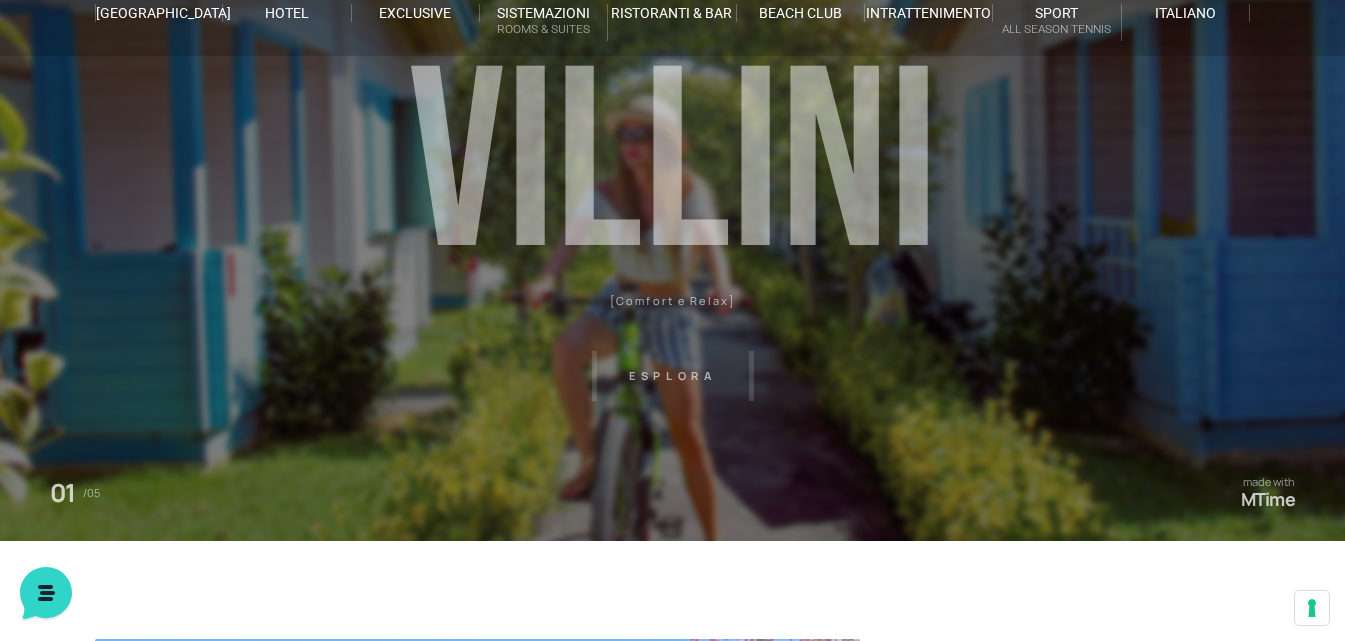 click on "Villaggio Hotel Resort
Riviera Del Conero
Centro Vacanze De Angelis
Eventi
Miss Italia
Cerimonie
Team building
Bambini e Ragazzi
Holly Beach Club
Holly Teeny Club
Holly Young Club
Piscine
Iscrizioni Holly Club
News
Media
Pacchetti
Contatti
Prenota Ora
De Angelis Resort
Parco Piscine
Oasi Naturale
Cappellina
Sala Convegni
Le Marche
Store
Concierge
Colonnina Ricarica
Mappa del Villaggio
Hotel
Suite Prestige
Camera Prestige
Camera Suite H
Sala Meeting
Exclusive
Villa Luxury
Dimora Padronale
Villa 601 Alpine
Villa Classic
Bilocale Garden Gold
Sistemazioni Rooms & Suites
Villa Trilocale Deluxe Numana
Villa Trilocale Deluxe Private Garden
Villa Bilocale Deluxe
Appartamento Trilocale Garden" at bounding box center (672, 350) 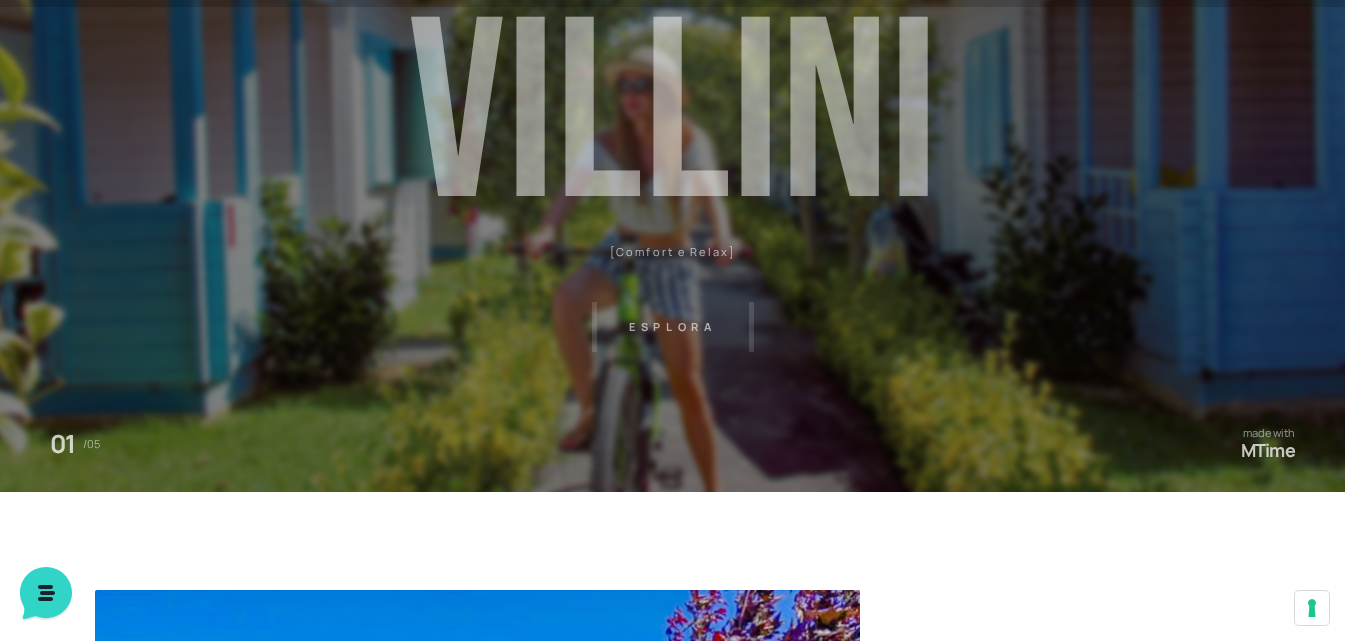 scroll, scrollTop: 100, scrollLeft: 0, axis: vertical 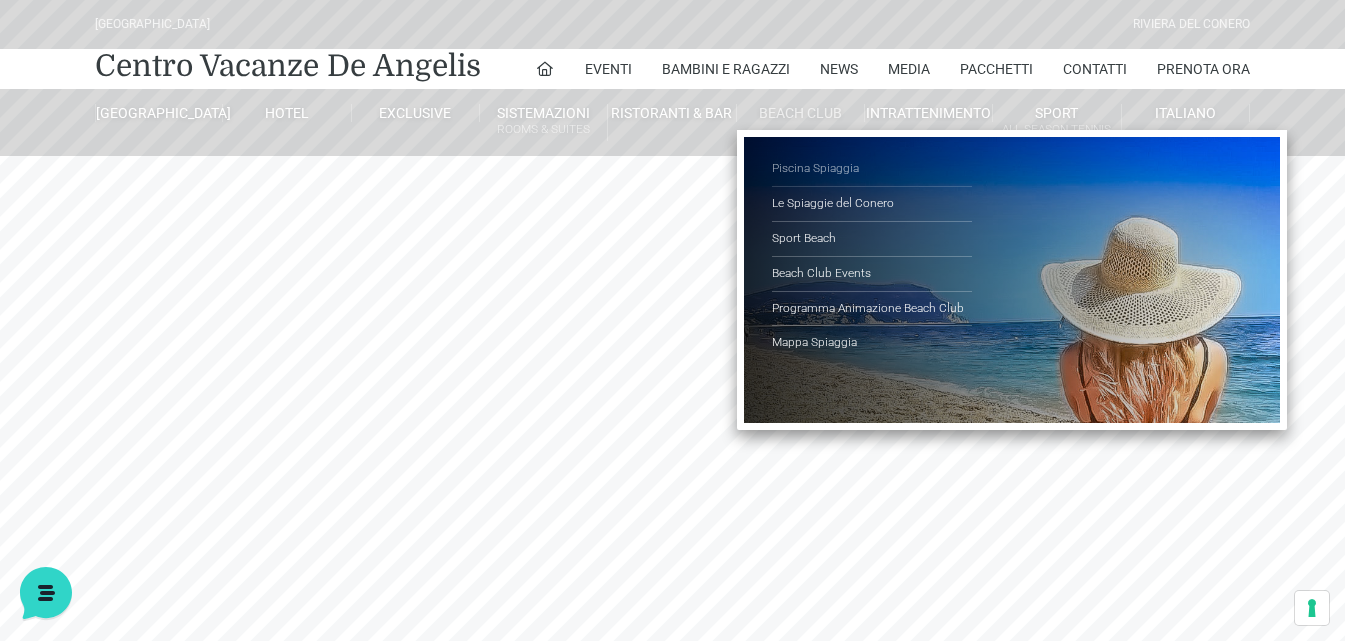 click on "Piscina Spiaggia" at bounding box center [872, 169] 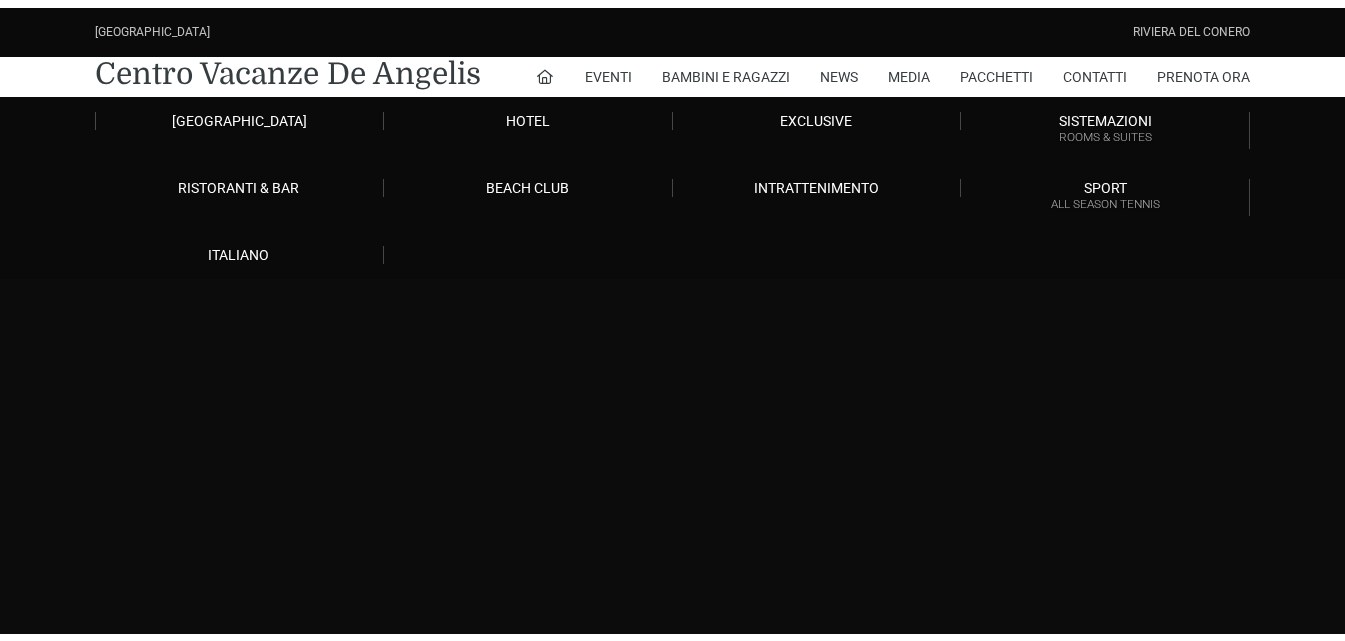 scroll, scrollTop: 0, scrollLeft: 0, axis: both 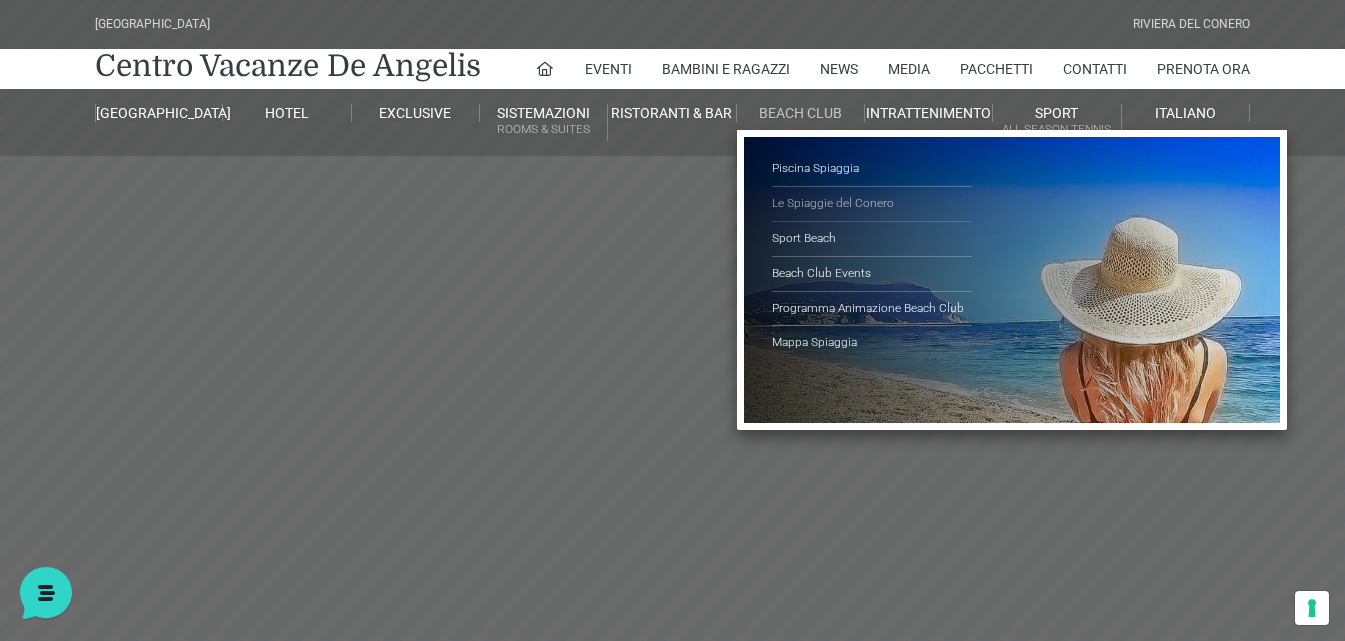 click on "Le Spiaggie del Conero" at bounding box center [872, 204] 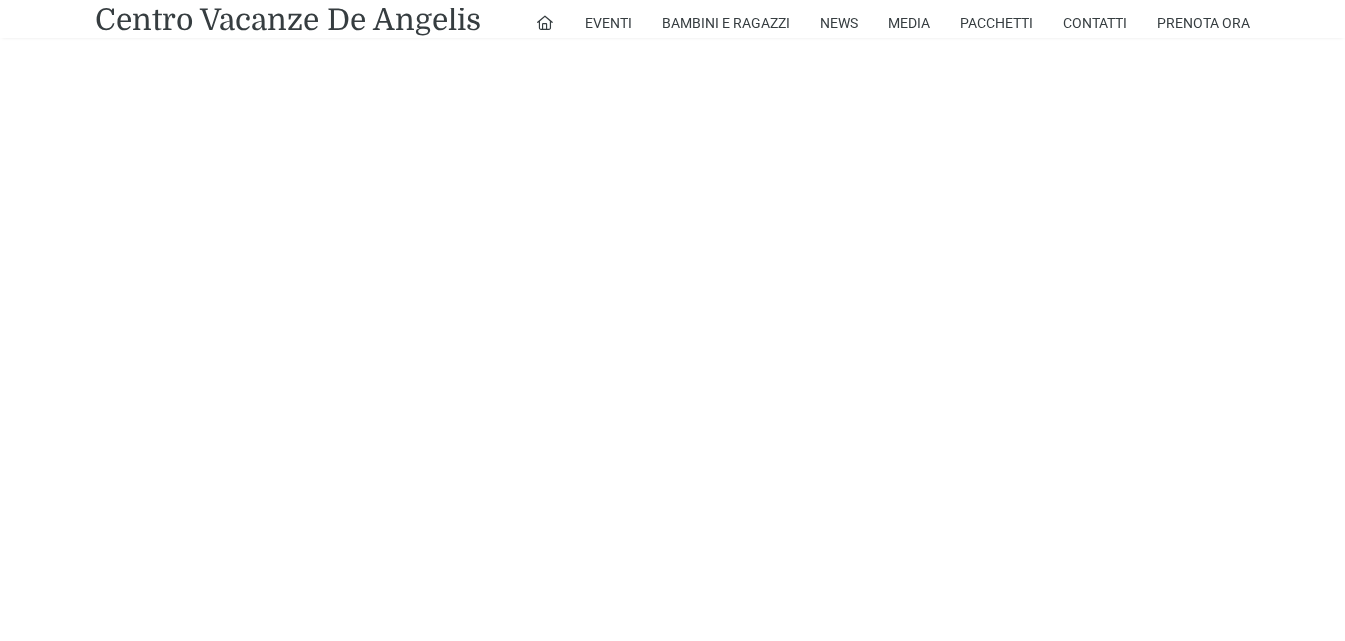 scroll, scrollTop: 2000, scrollLeft: 0, axis: vertical 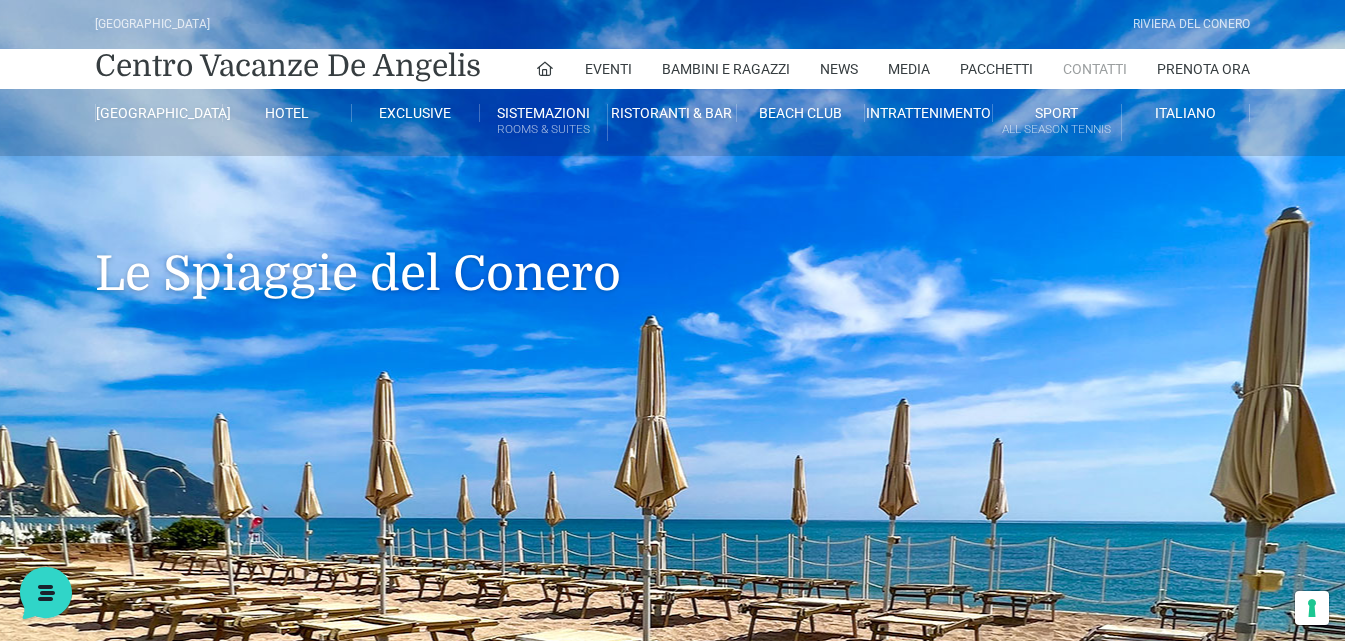 click on "Contatti" at bounding box center (1095, 69) 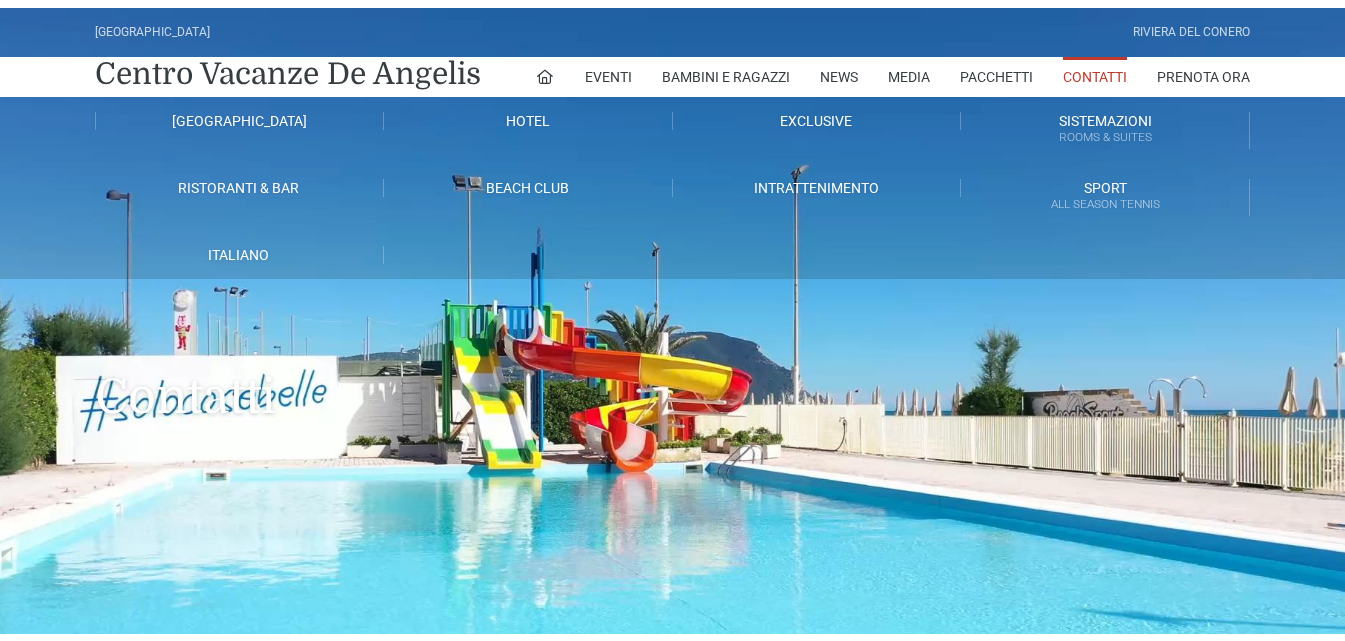 scroll, scrollTop: 0, scrollLeft: 0, axis: both 